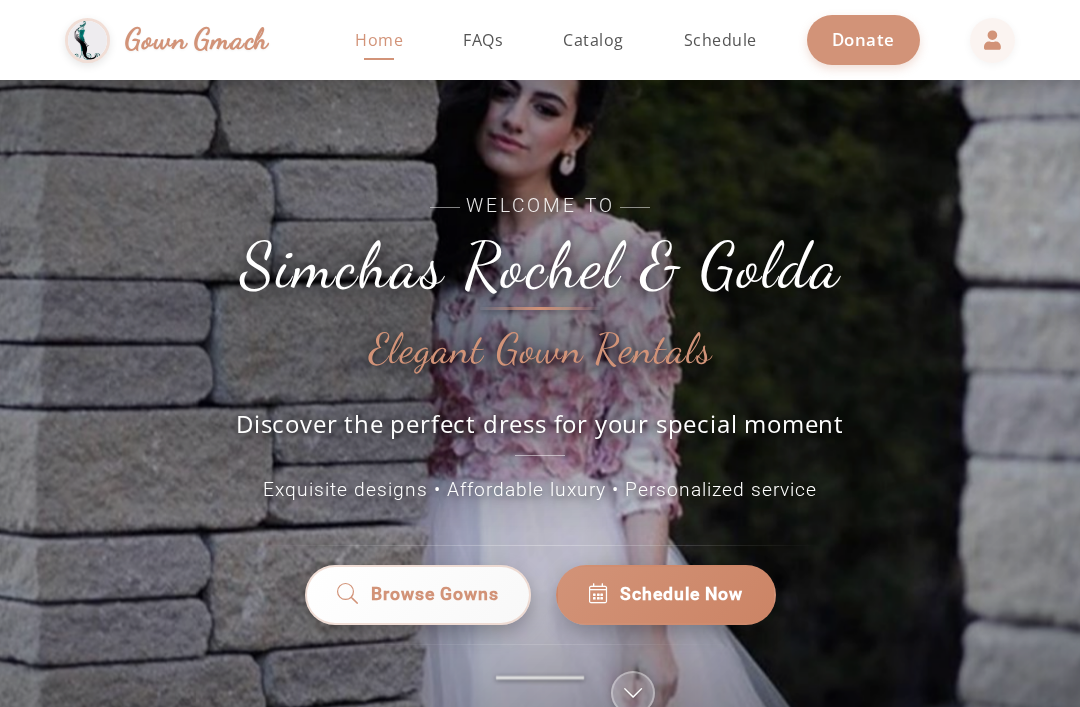 scroll, scrollTop: 0, scrollLeft: 0, axis: both 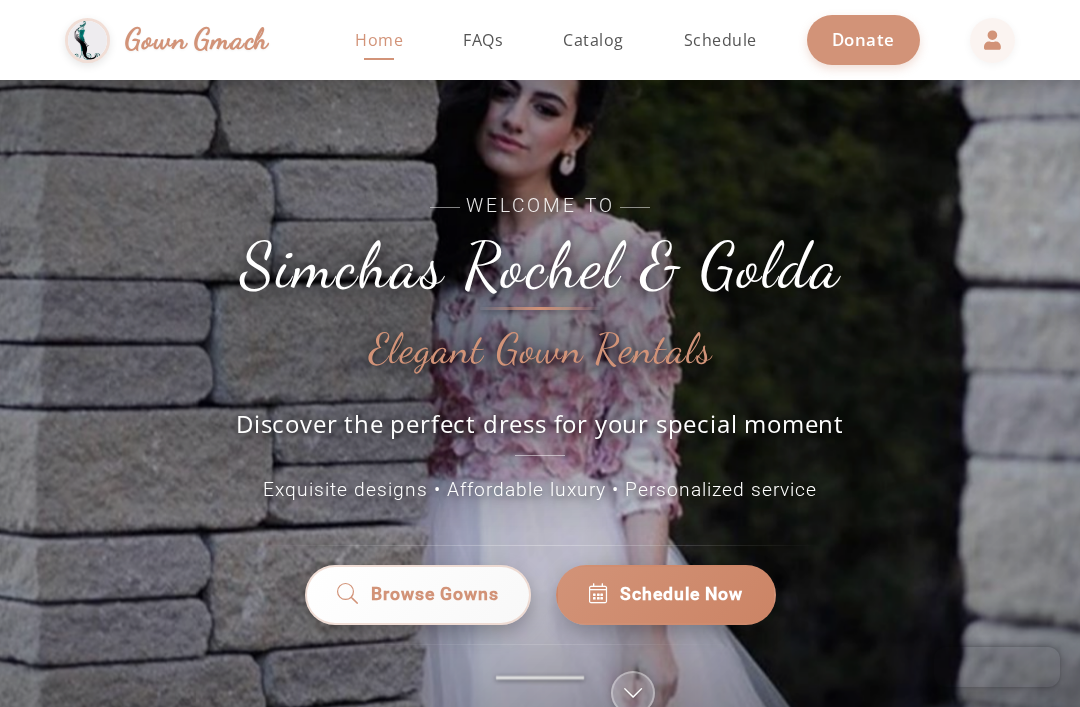 click on "Schedule Now" 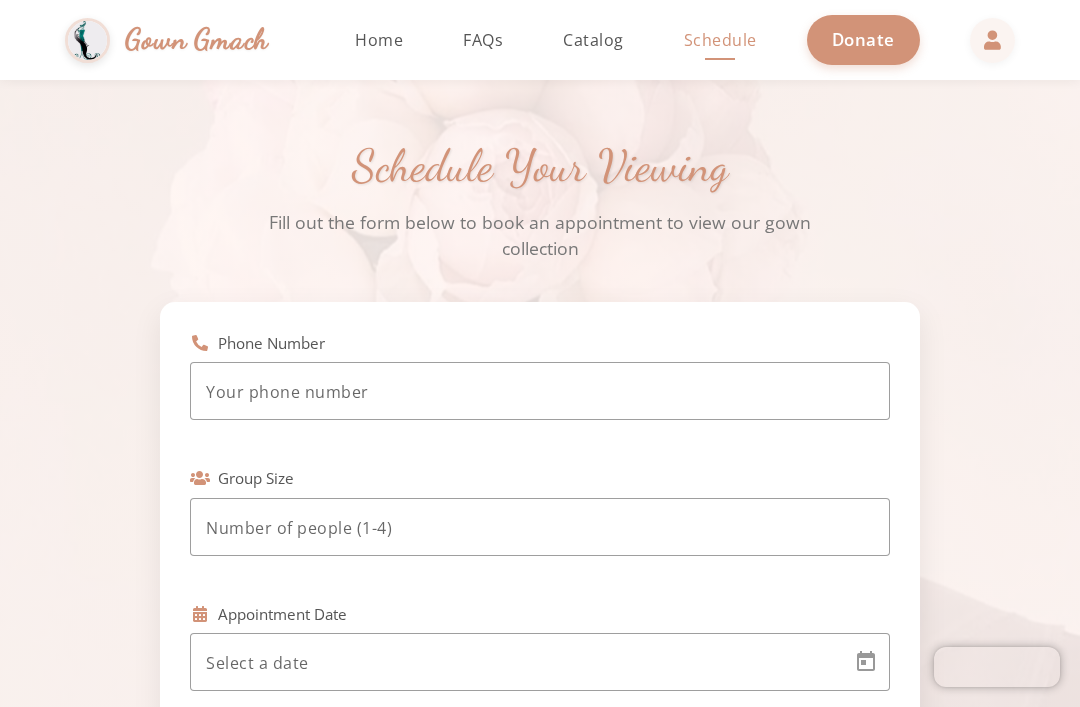 click at bounding box center [540, 392] 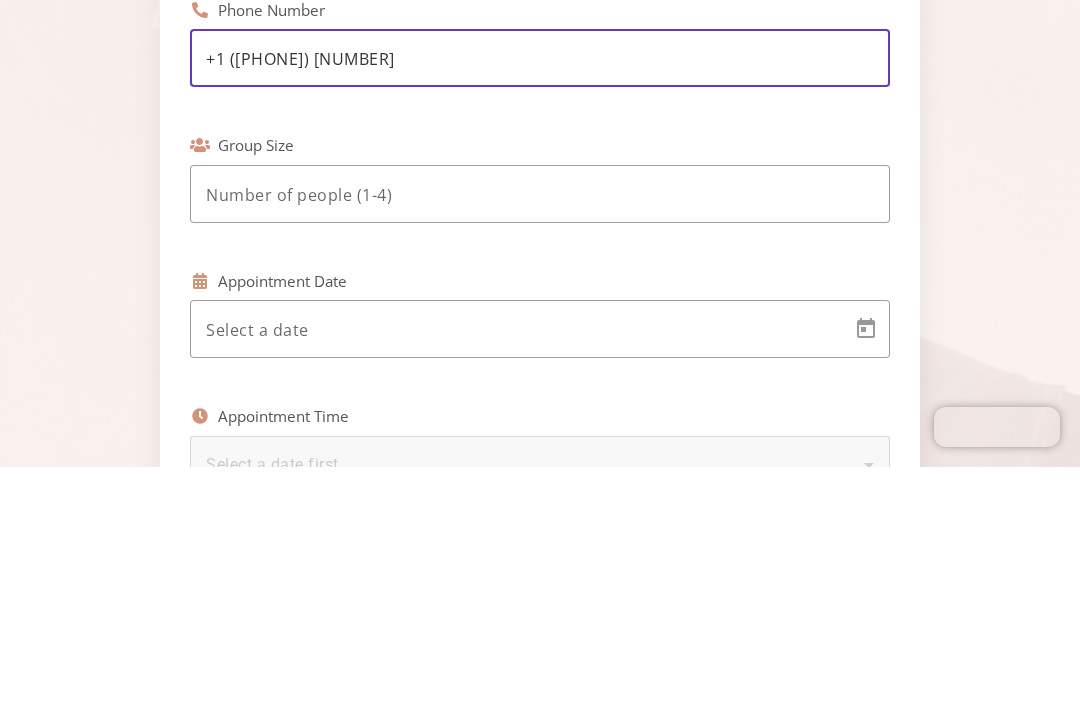 scroll, scrollTop: 120, scrollLeft: 0, axis: vertical 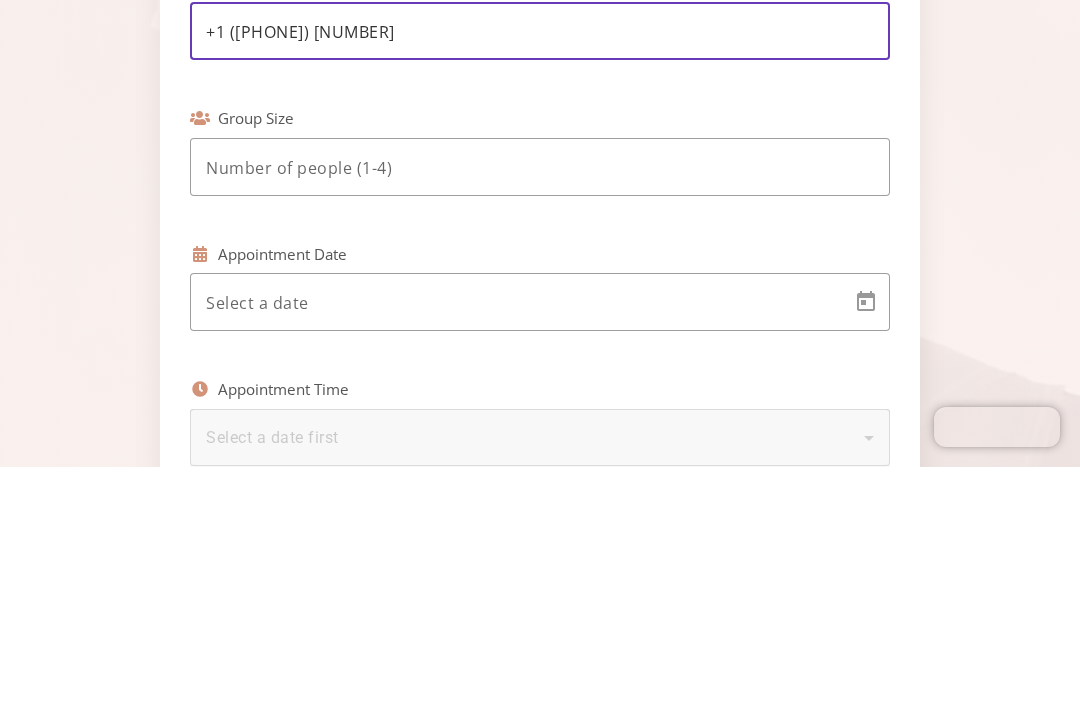 type on "+1 ([PHONE]) [NUMBER]" 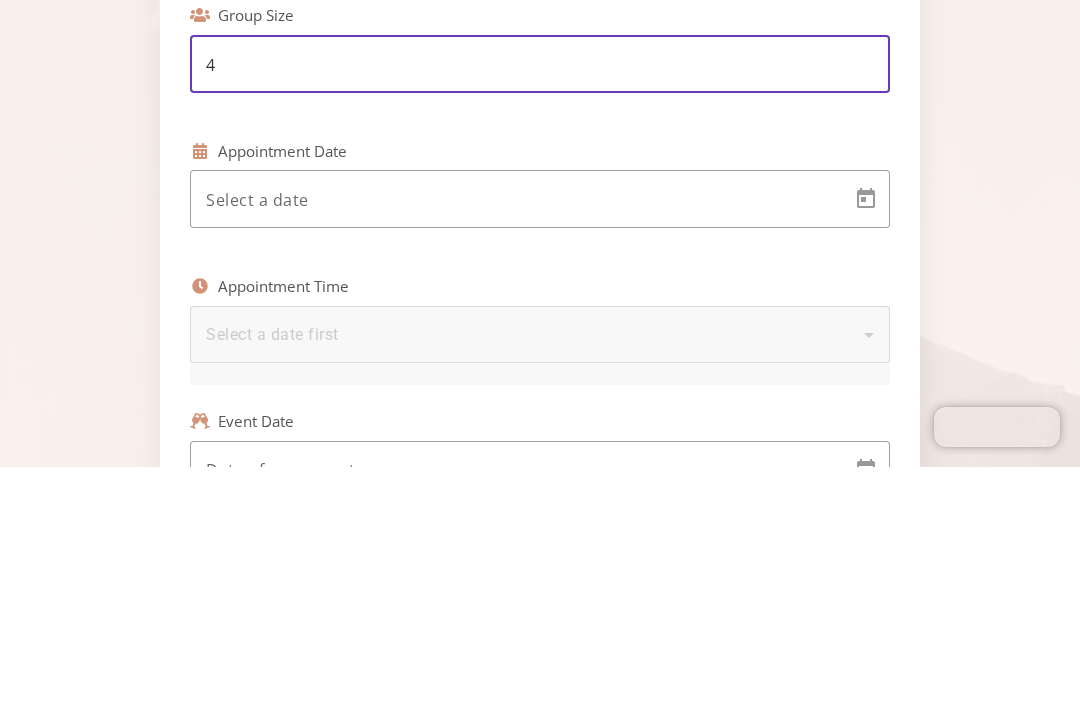 scroll, scrollTop: 230, scrollLeft: 0, axis: vertical 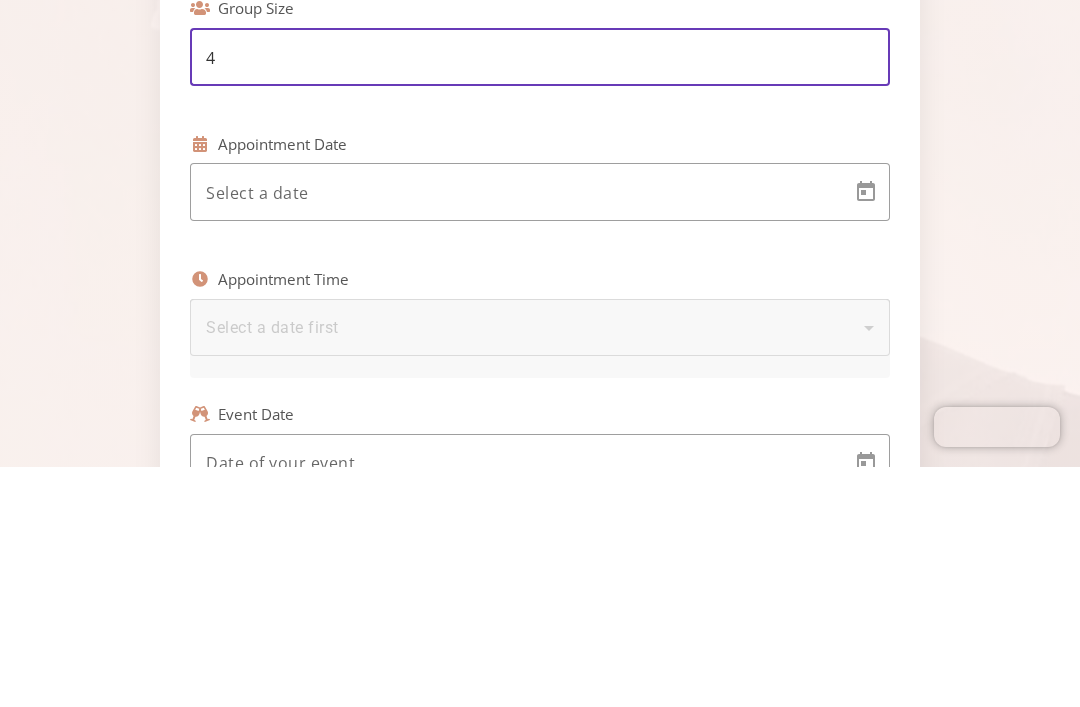 type on "4" 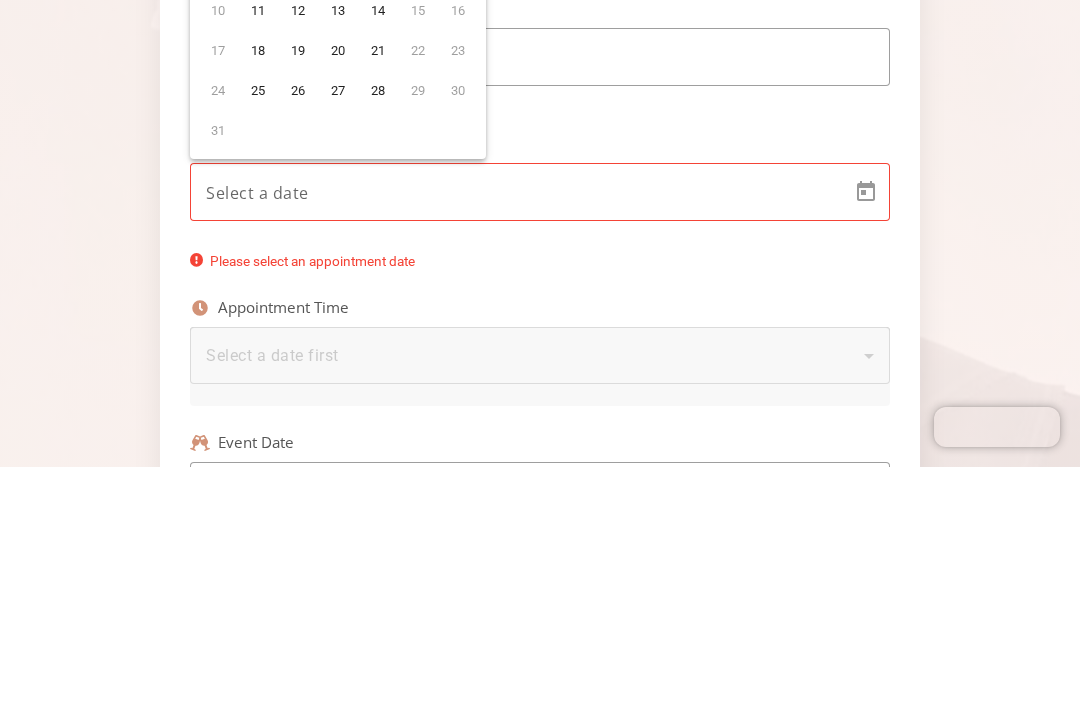 scroll, scrollTop: 64, scrollLeft: 0, axis: vertical 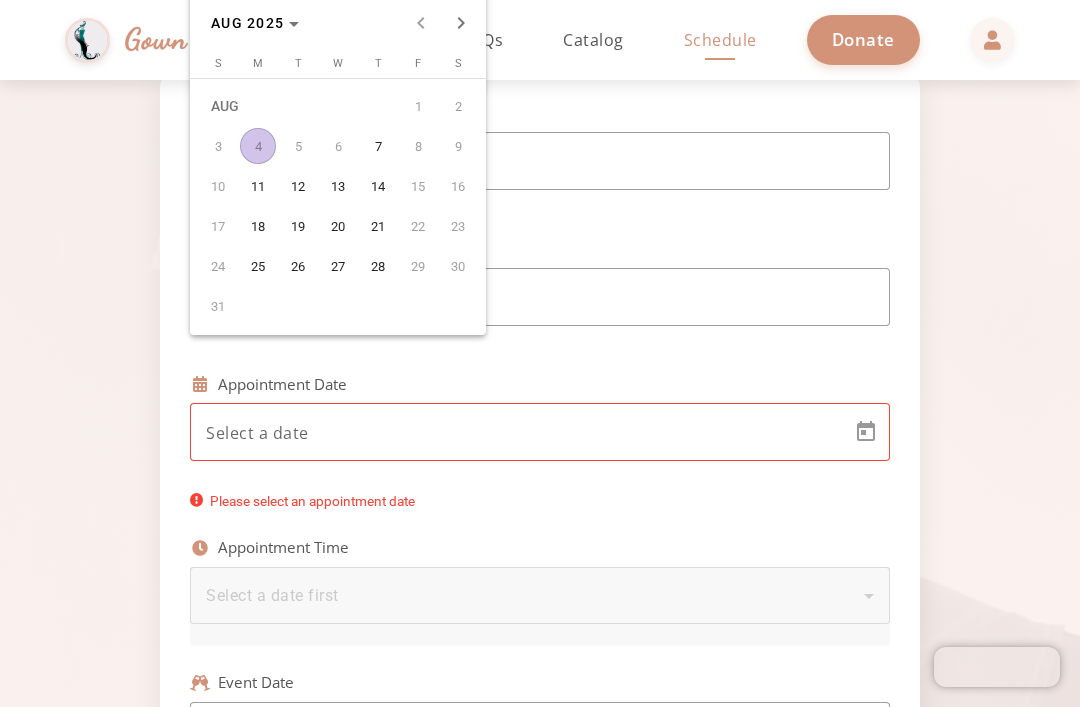 click on "12" at bounding box center [298, 186] 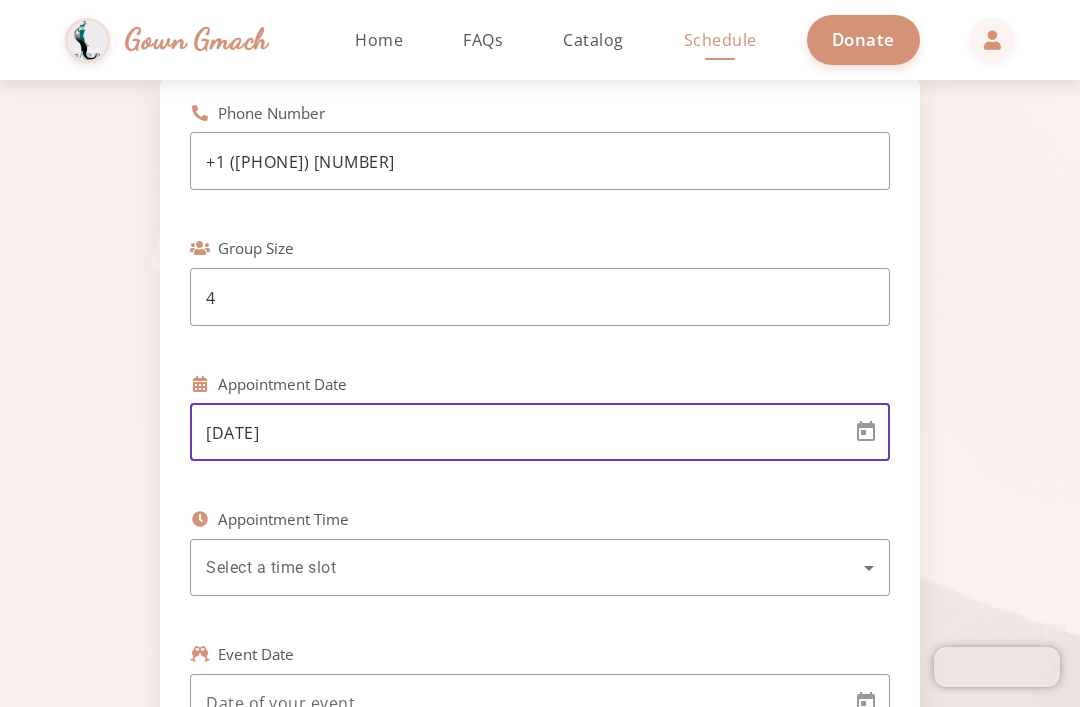 click on "Select a time slot" 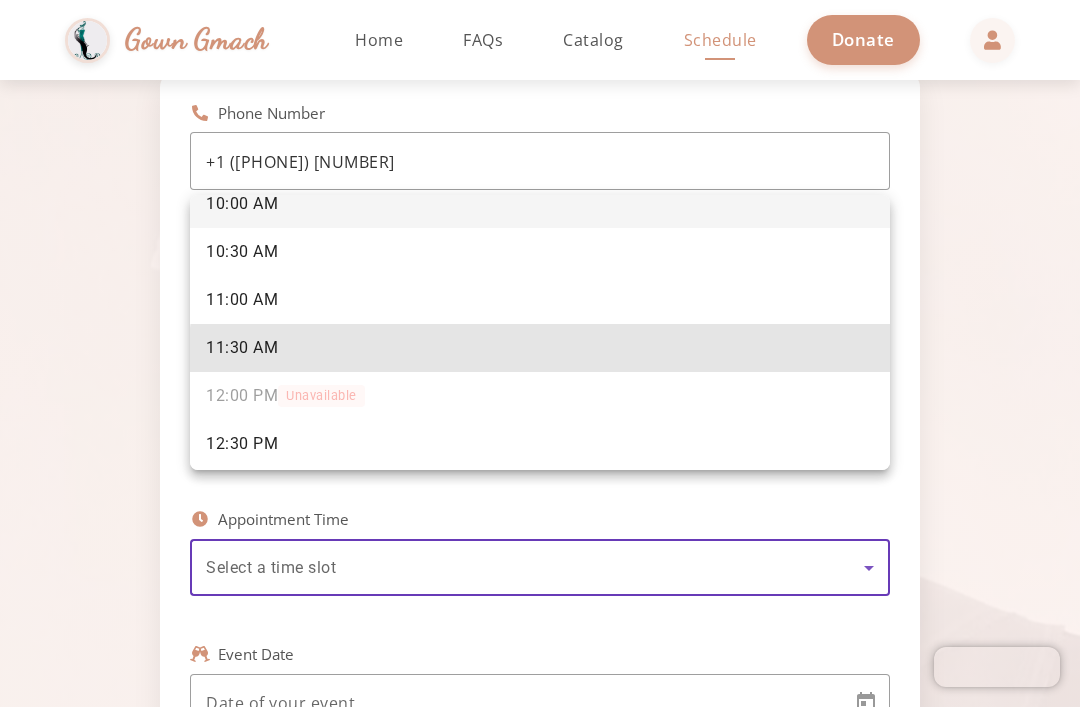 scroll, scrollTop: 22, scrollLeft: 0, axis: vertical 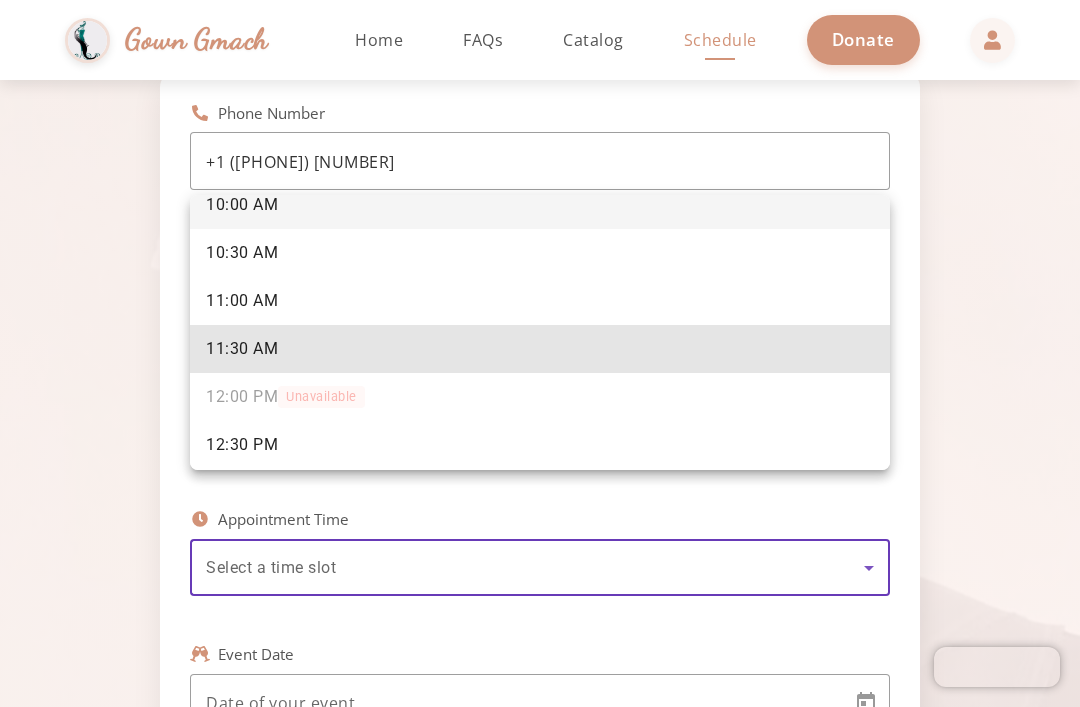 click on "11:30 AM" at bounding box center (540, 349) 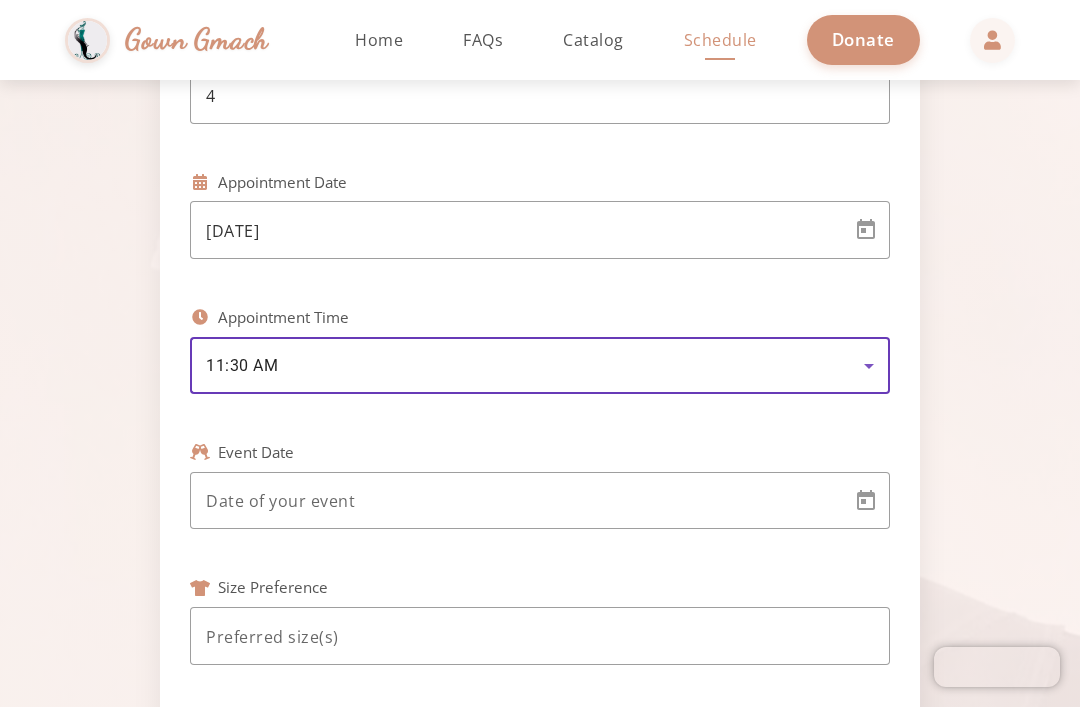 scroll, scrollTop: 433, scrollLeft: 0, axis: vertical 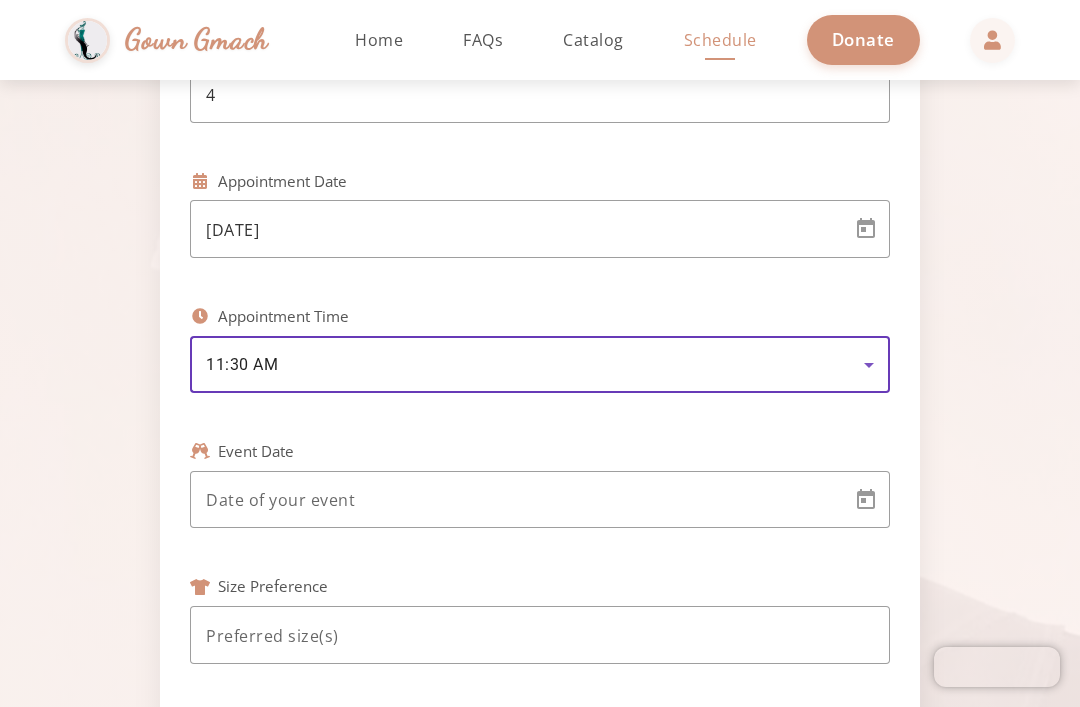 click on "Simchas Rochel & Golda Gown Gmach Home Return to homepage Catalog Browse our gown collection Schedule Book an appointment FAQs Frequently asked questions About Us Learn about our mission Donate Now Gown Gmach Home FAQs Catalog Schedule Donate Schedule Your Viewing Fill out the form below to book an appointment to view our gown collection Phone Number ([PHONE]) Group Size [NUMBER] Appointment Date [DATE] Appointment Time [TIME] Event Date Size Preference Color Preference Additional Comments Schedule Appointment Simchas Rochel & Golda Gown Gmach Offering high quality gowns for your Simcha at amazing low cost. In memory of Rochel Sima Chaya Bas Yisroel Ozer Kloc & Golda Bas Avrohom Moshe Glicksman. Quick Links  Home  Browse Gowns  Schedule Appointment  About Us  Gallery Contact Us +1 ([PHONE]) By appointment only Connect With Us Follow us on social media for updates, new arrivals, and inspiration © 2025 Simchas Rochel & Golda Gown Gmach. All rights reserved.  Developed by   BSDSoftware LLC" at bounding box center (540, 353) 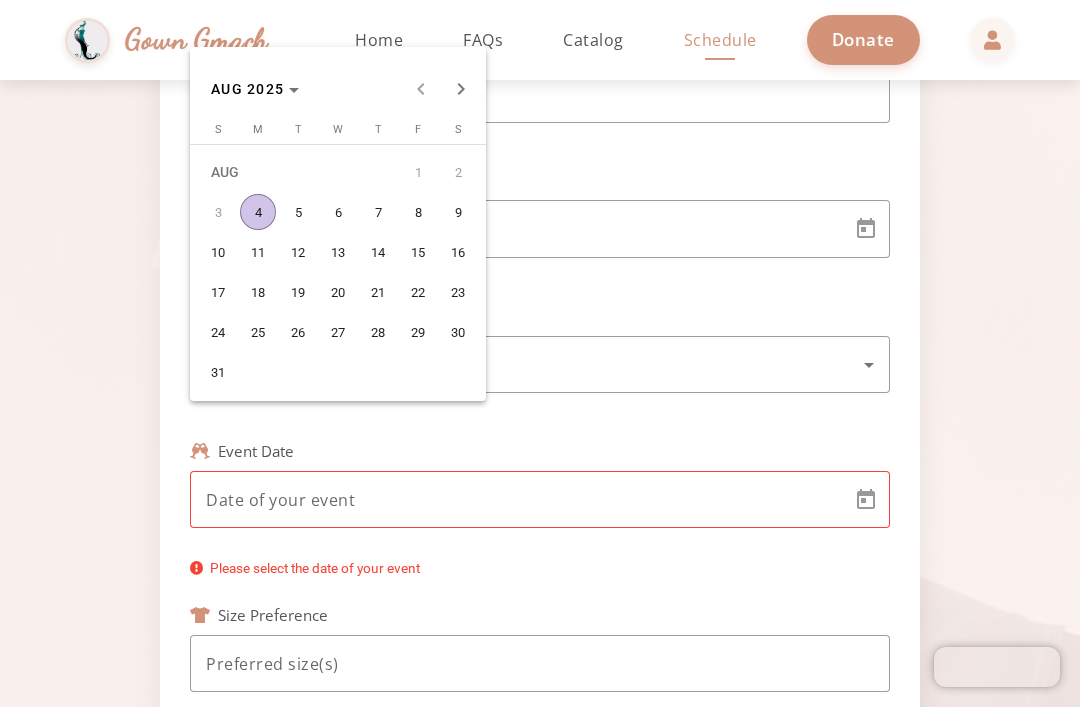 click at bounding box center [461, 89] 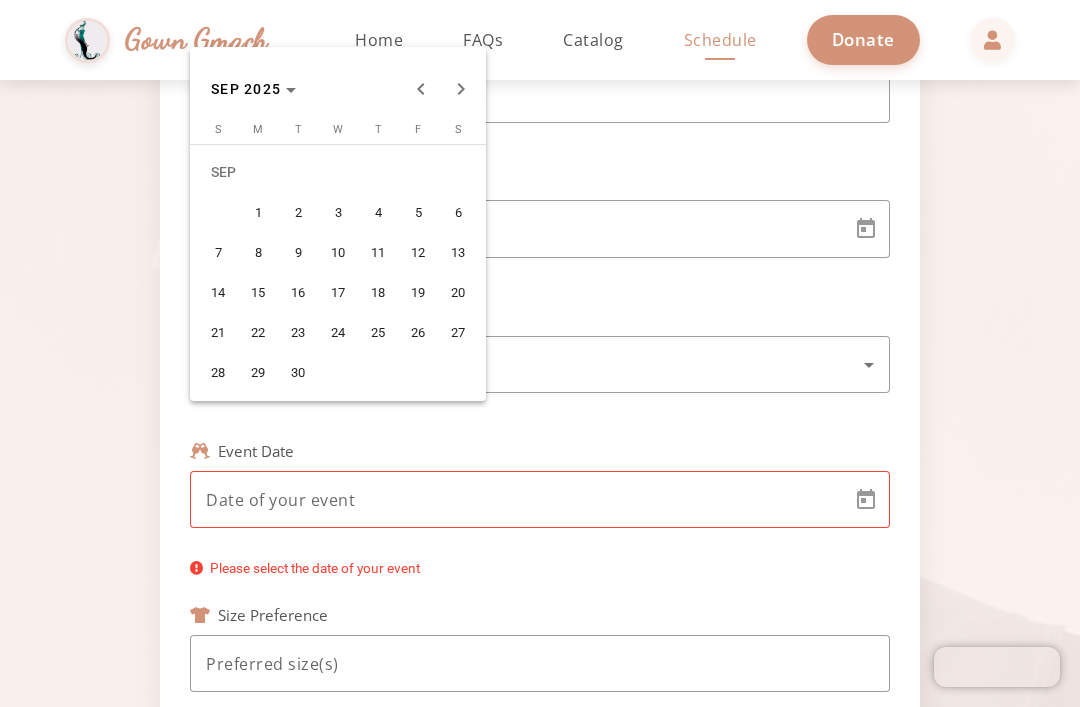 click on "7" at bounding box center (218, 252) 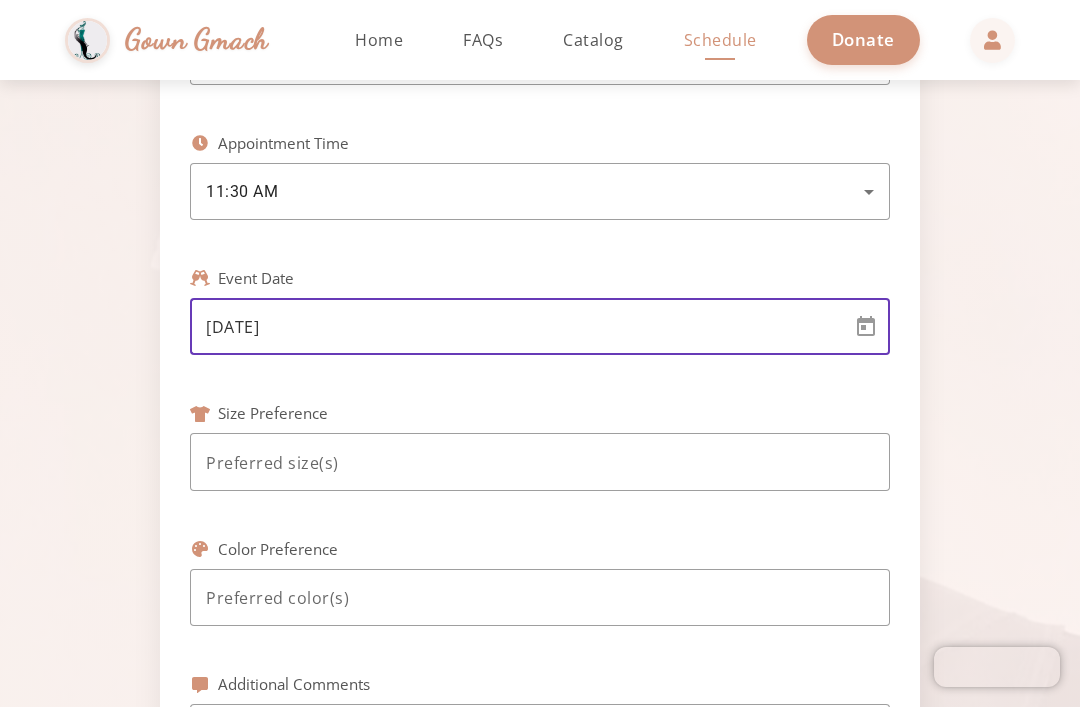 scroll, scrollTop: 614, scrollLeft: 0, axis: vertical 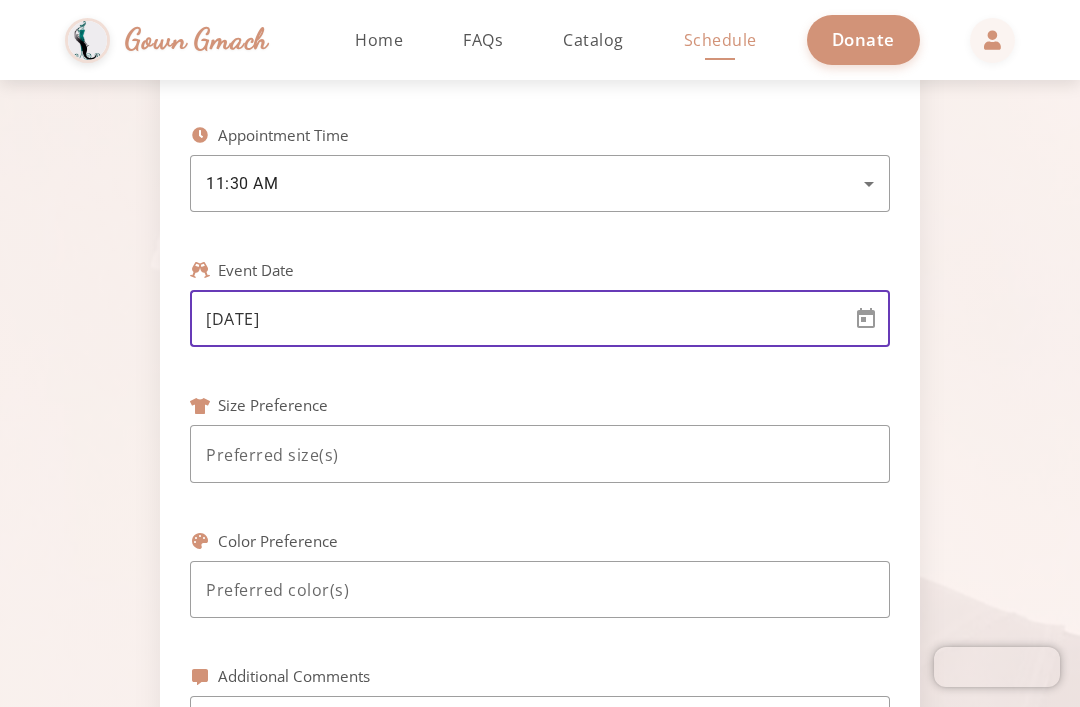 click at bounding box center [540, 455] 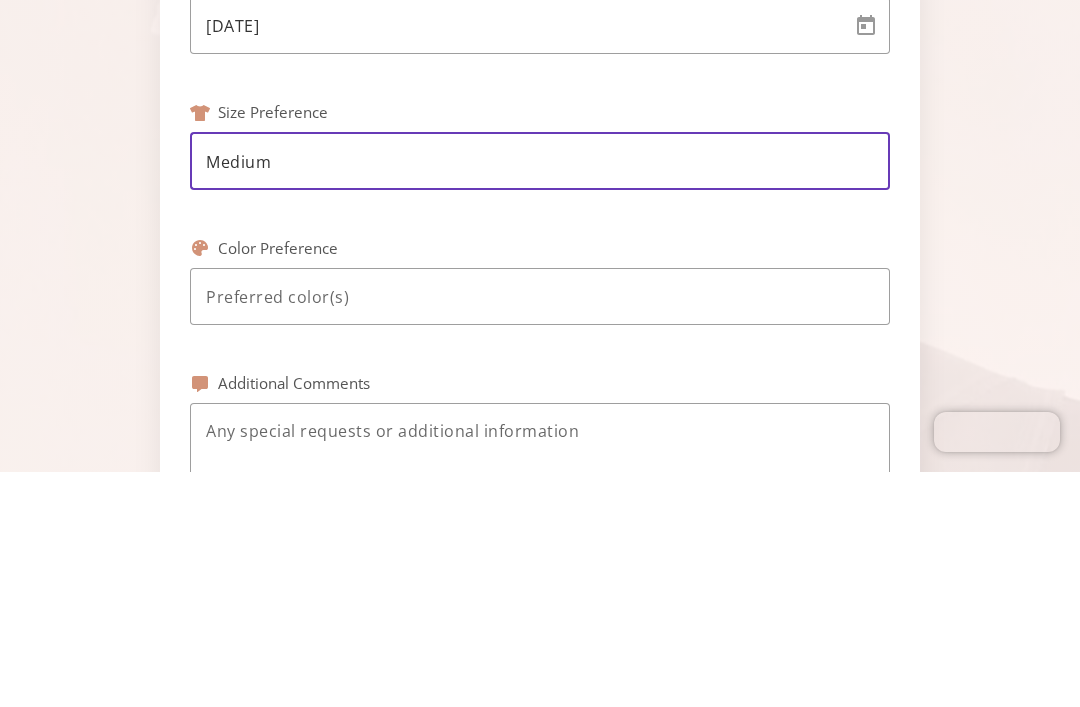 scroll, scrollTop: 673, scrollLeft: 0, axis: vertical 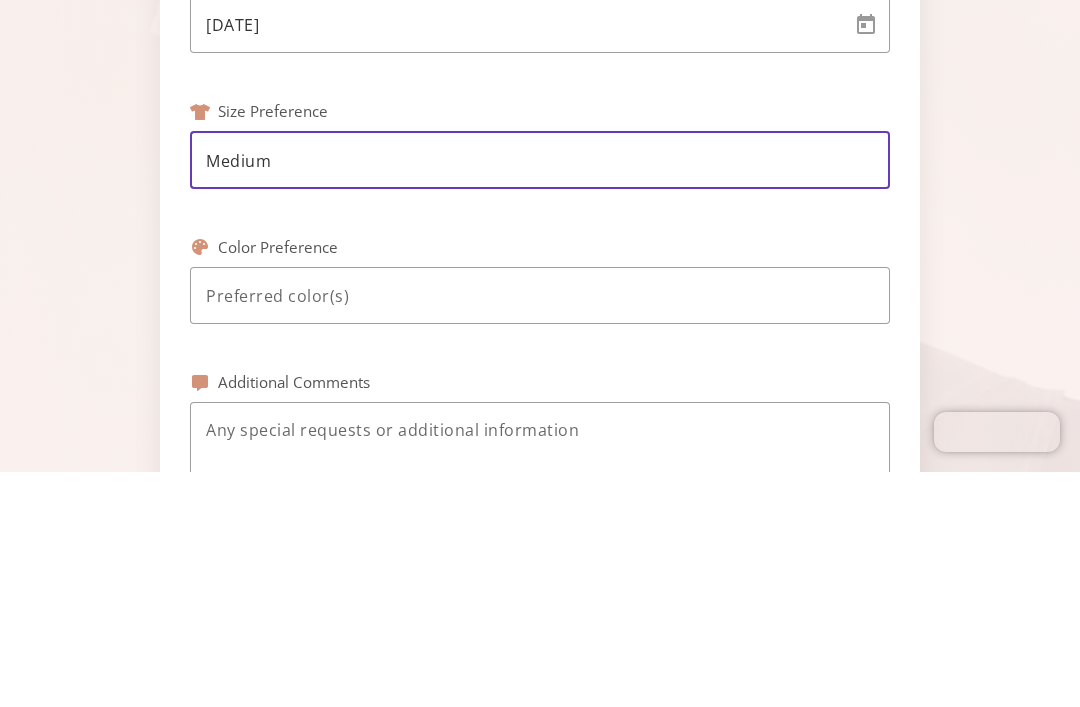 type on "Medium" 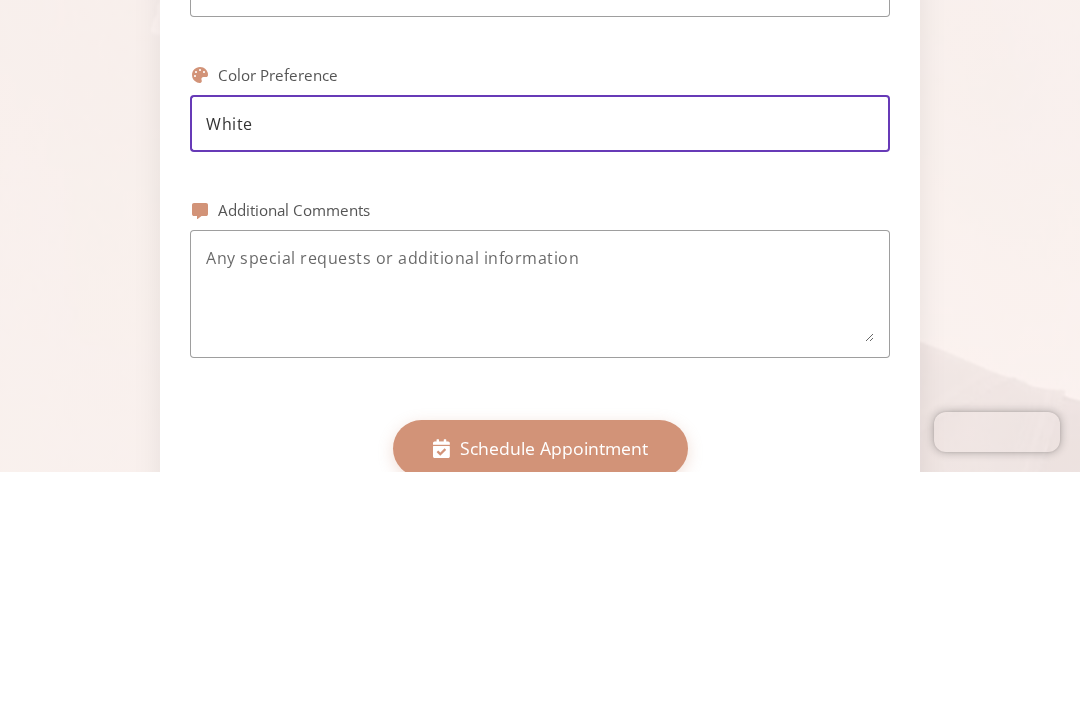 scroll, scrollTop: 851, scrollLeft: 0, axis: vertical 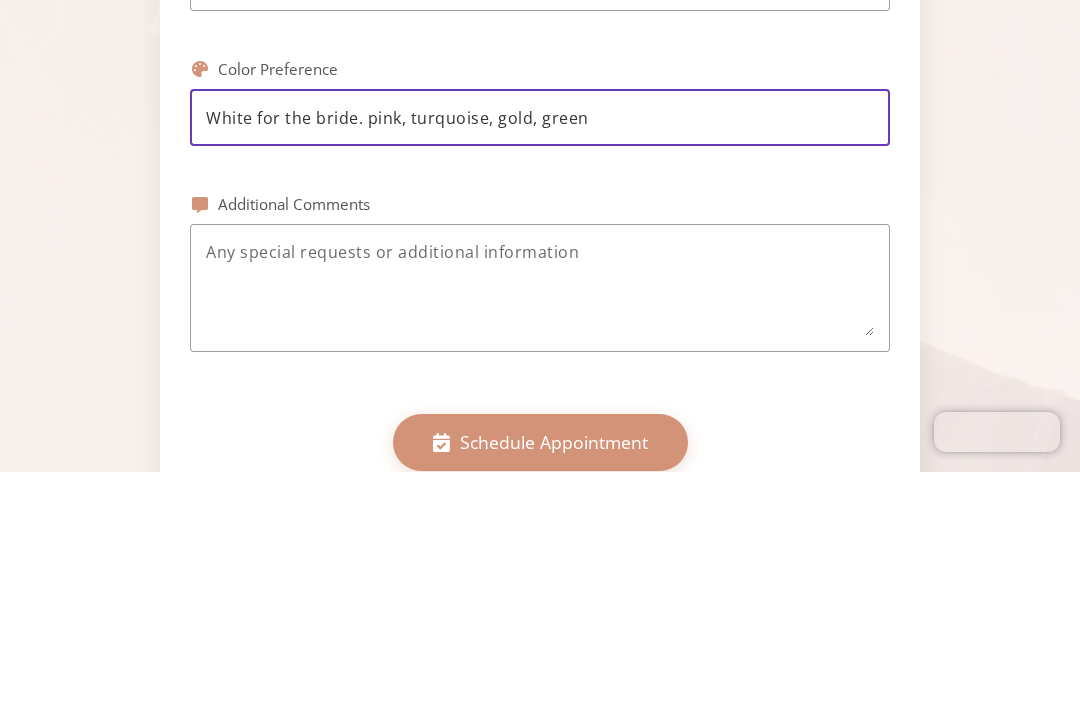 click on "White for the bride. pink, turquoise, gold, green" at bounding box center [540, 353] 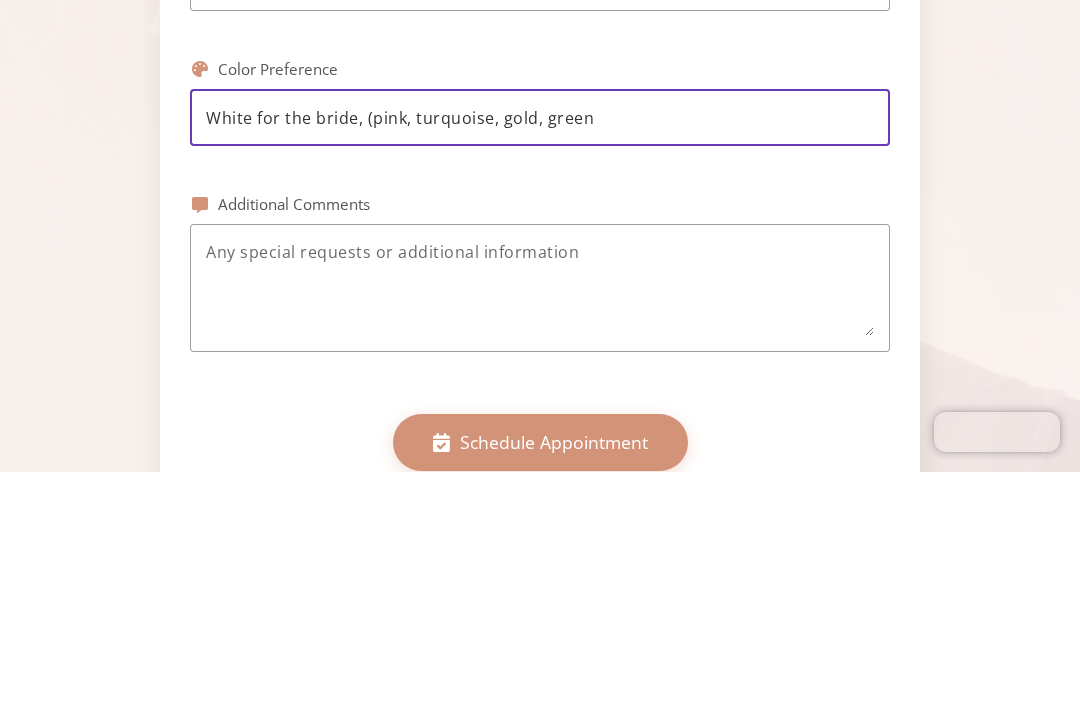 click on "White for the bride, (pink, turquoise, gold, green" at bounding box center [540, 353] 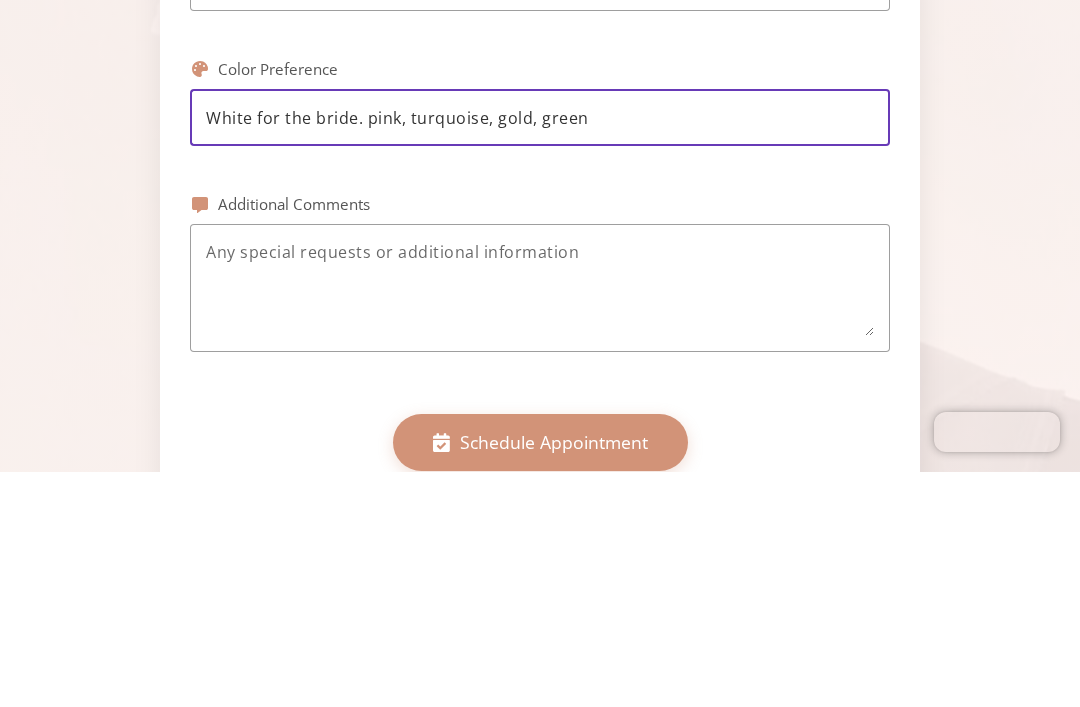 click on "White for the bride. pink, turquoise, gold, green" at bounding box center (540, 353) 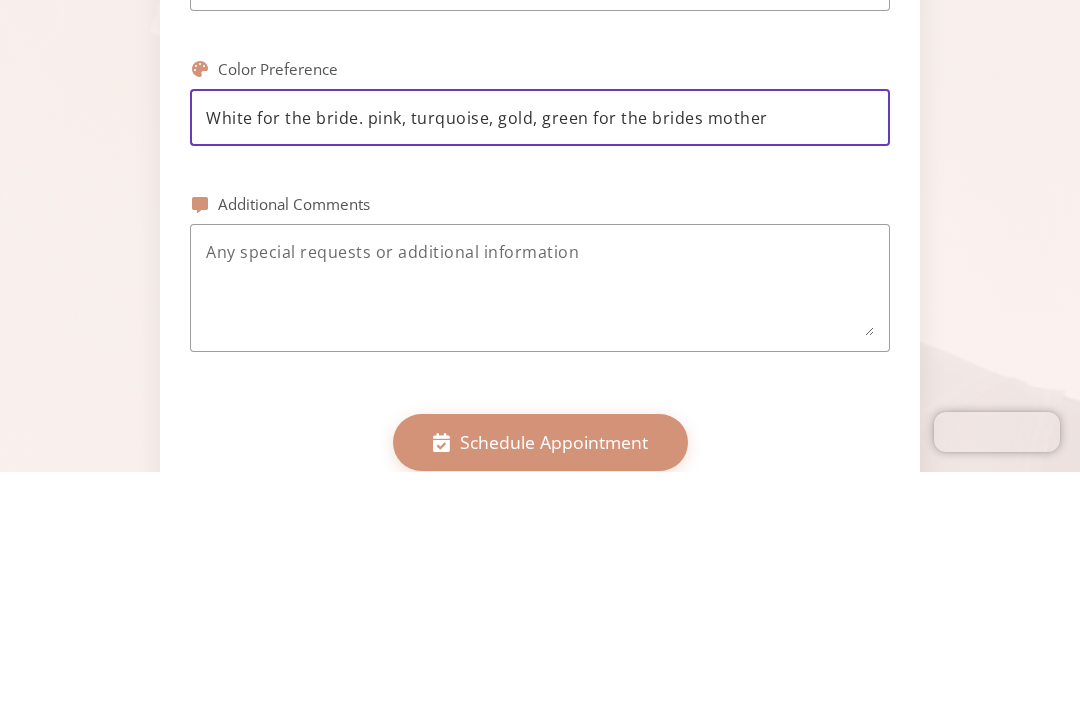 type on "White for the bride. pink, turquoise, gold, green for the brides mother" 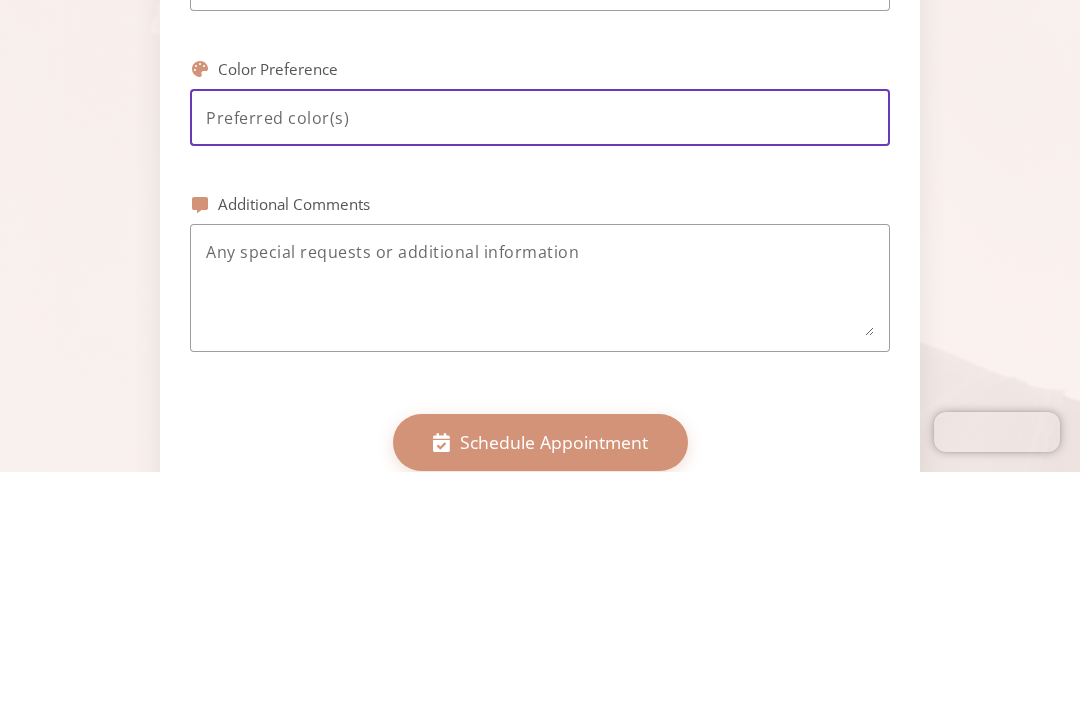 click at bounding box center [540, 523] 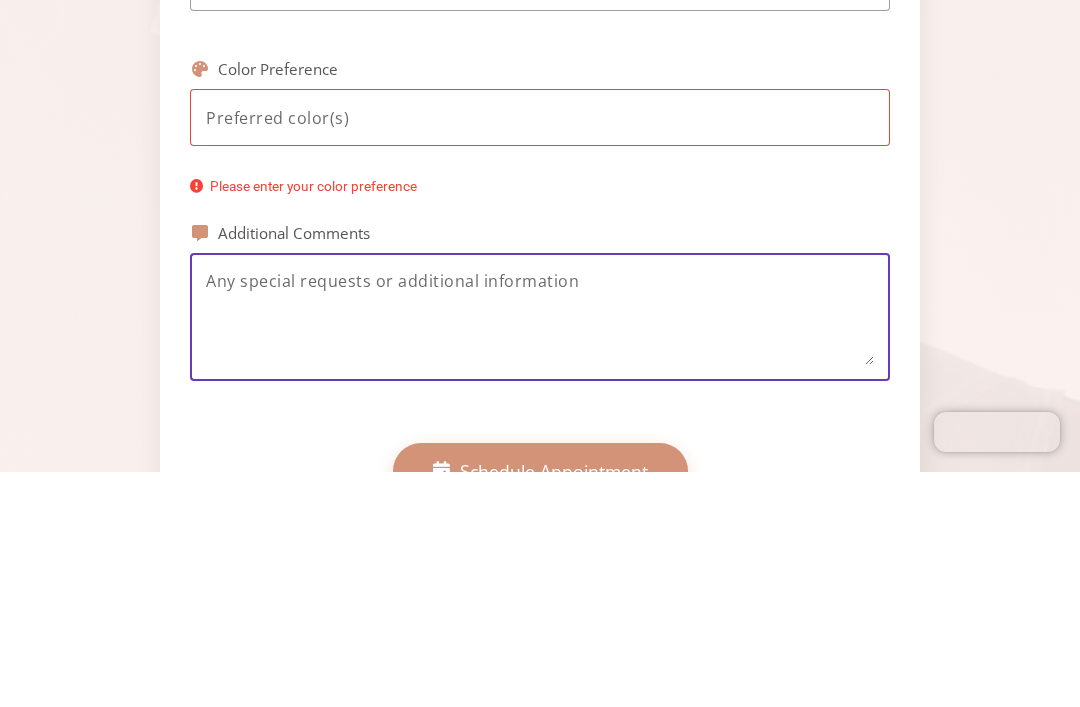 click at bounding box center [540, 353] 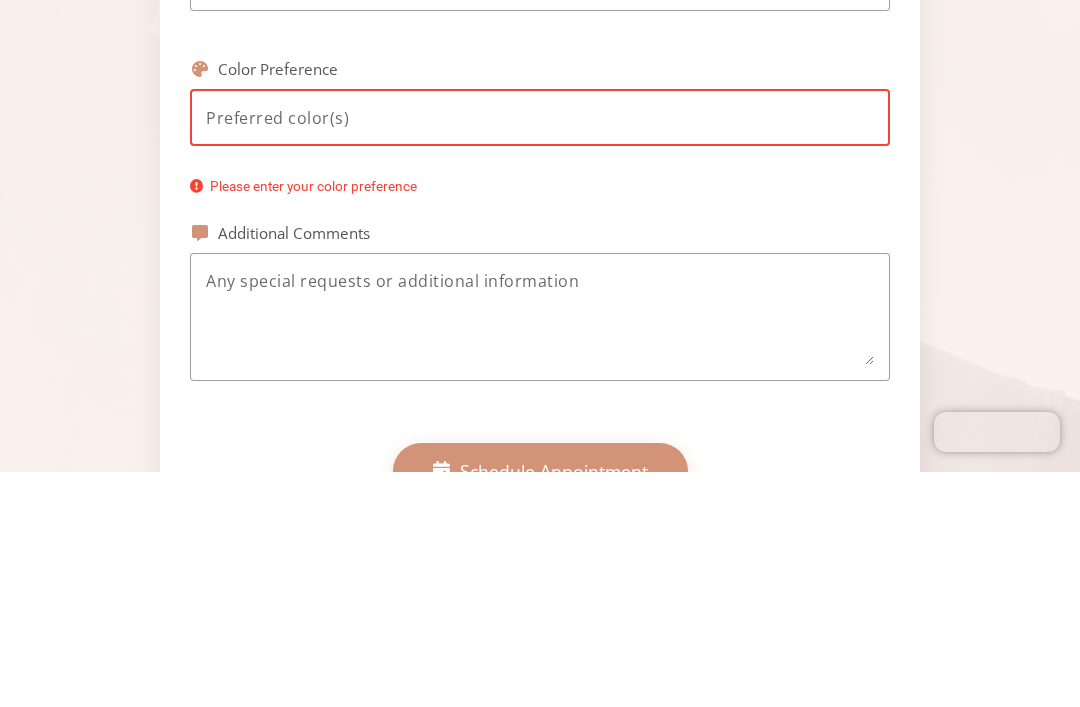 click at bounding box center (540, 353) 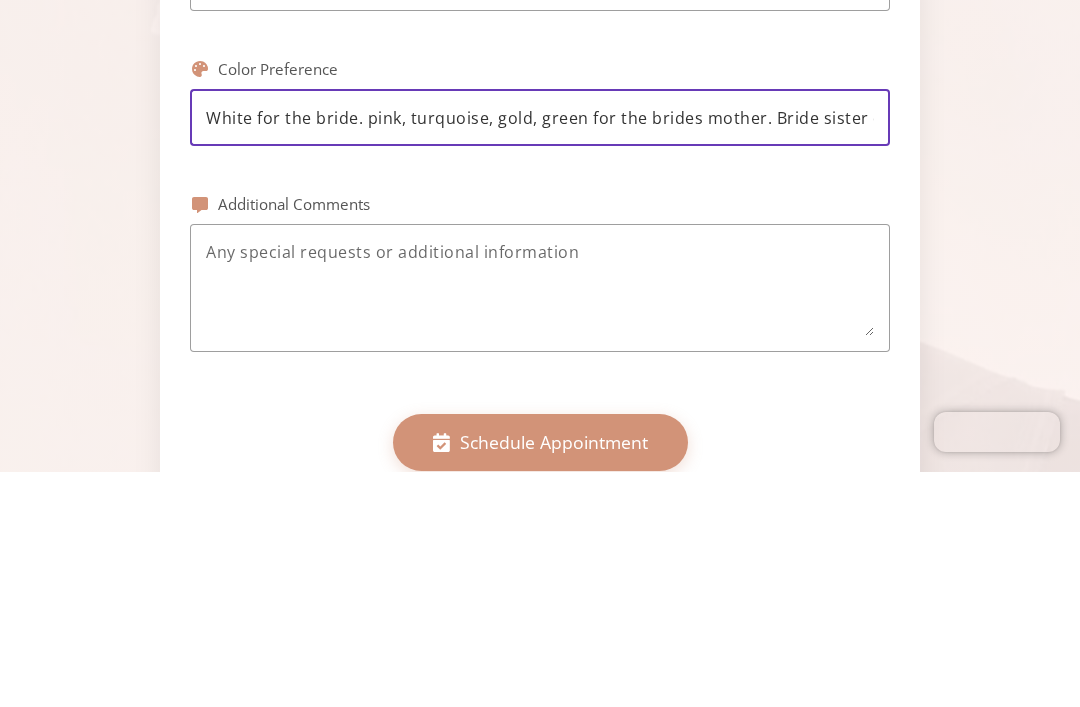 type on "White for the bride. pink, turquoise, gold, green for the brides mother. Bride sister open to any color." 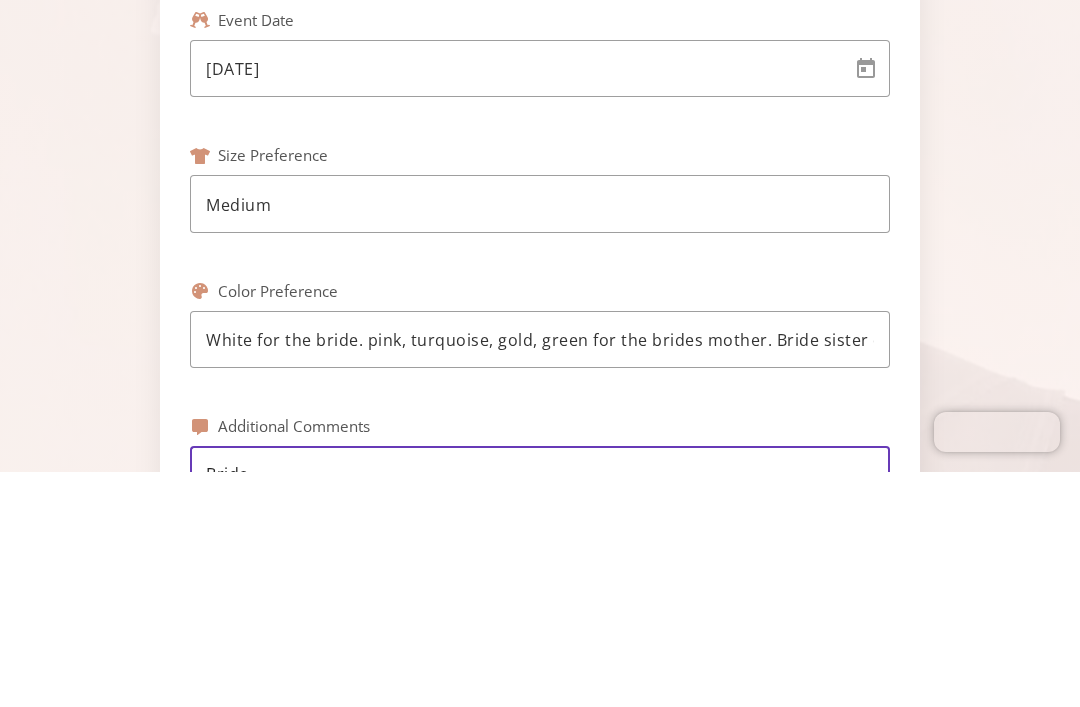 scroll, scrollTop: 626, scrollLeft: 0, axis: vertical 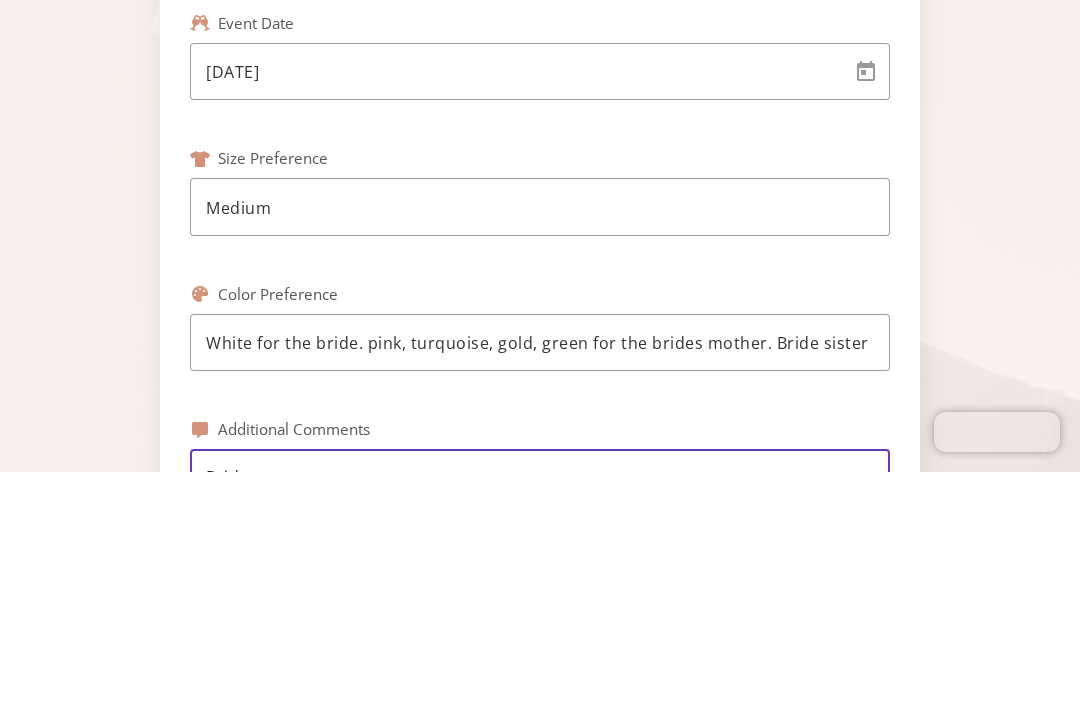 type on "Bride" 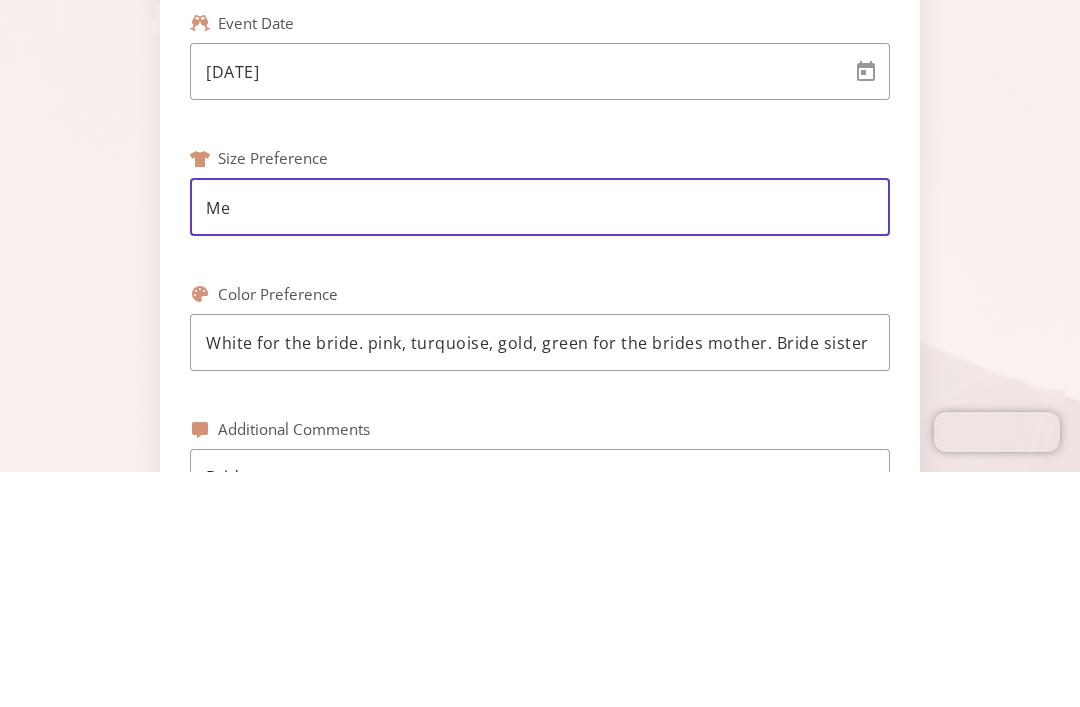 type on "M" 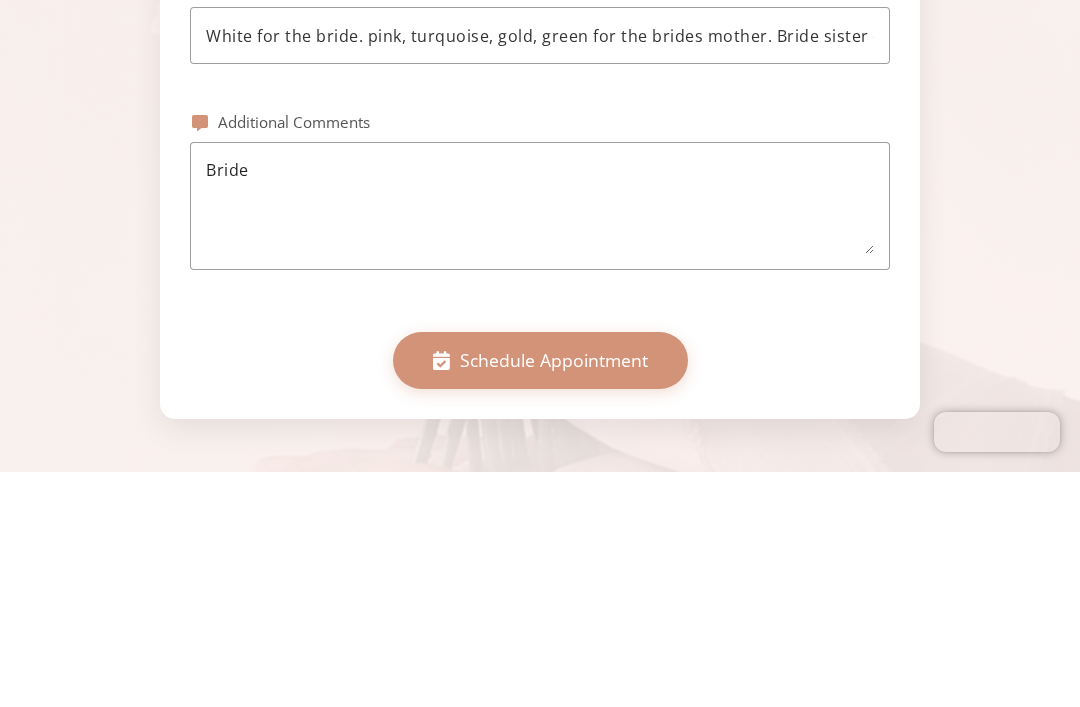 scroll, scrollTop: 936, scrollLeft: 0, axis: vertical 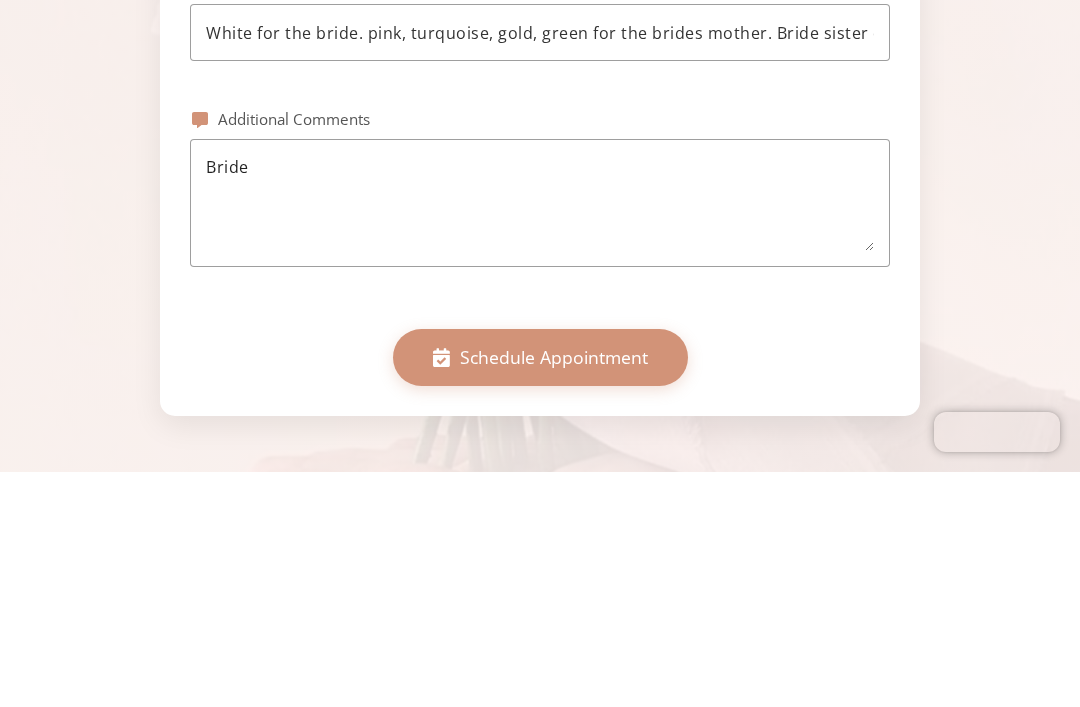 type on "4 or 6" 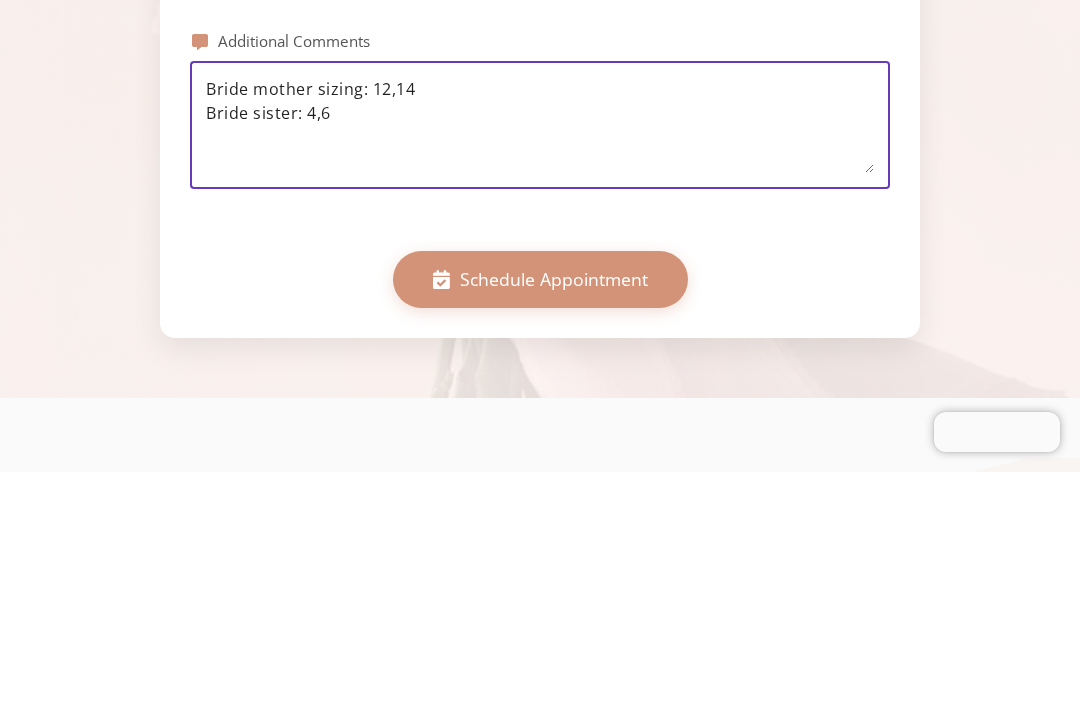 scroll, scrollTop: 1047, scrollLeft: 0, axis: vertical 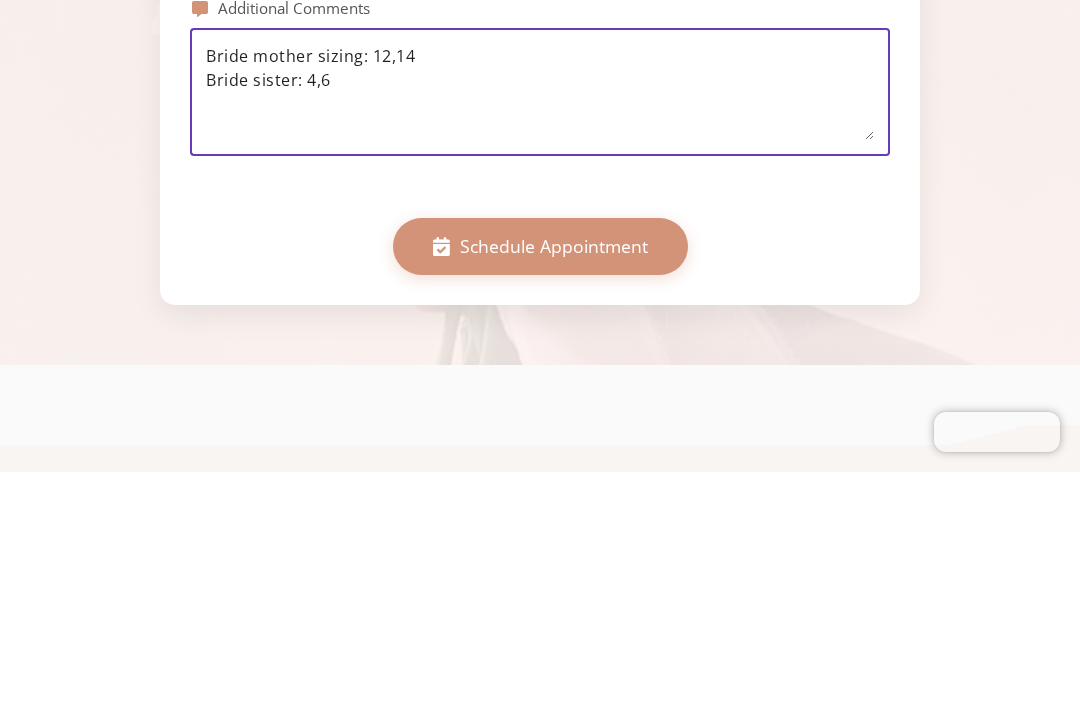 type on "Bride mother sizing: 12,14
Bride sister: 4,6" 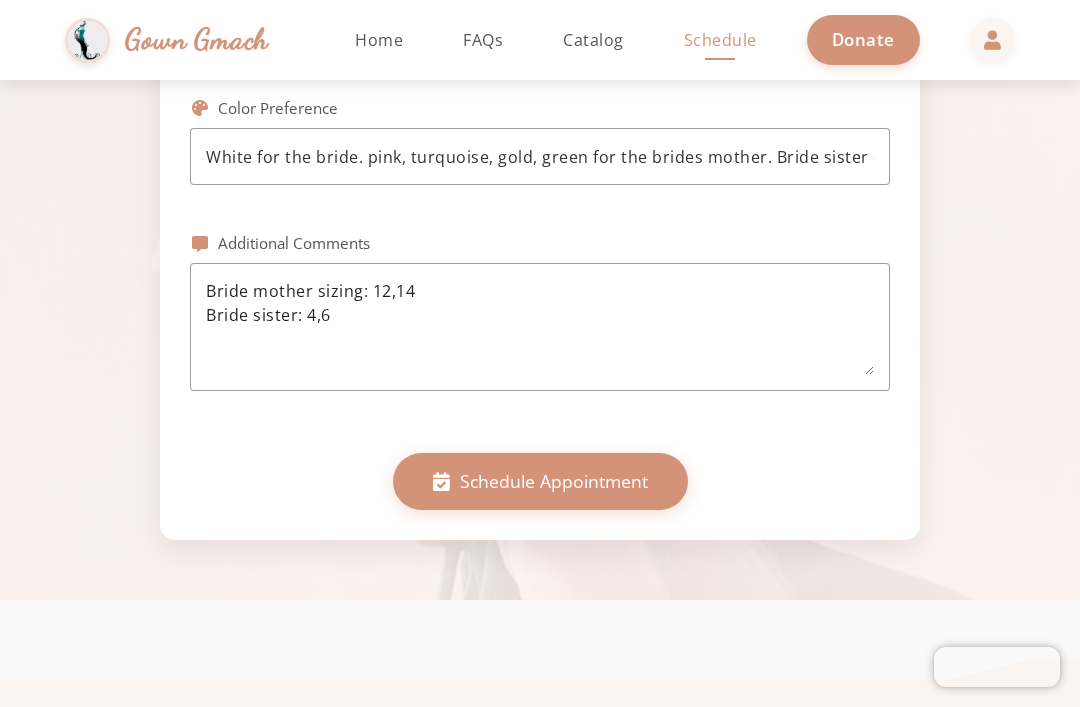 scroll, scrollTop: 0, scrollLeft: 0, axis: both 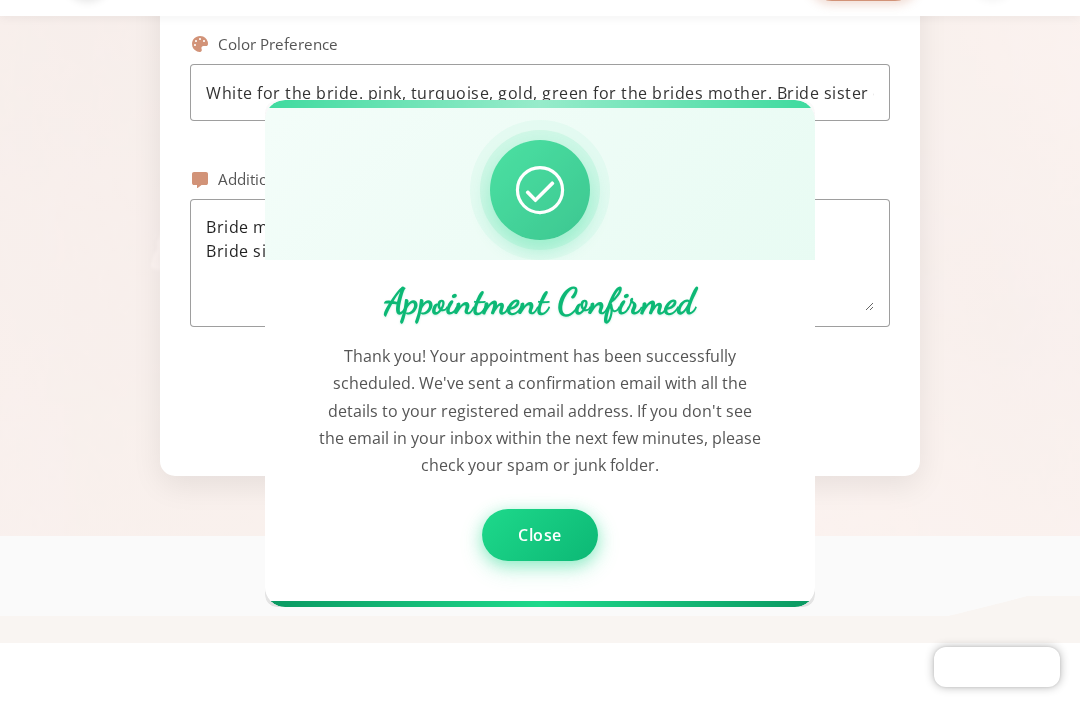 click on "Close" at bounding box center (540, 535) 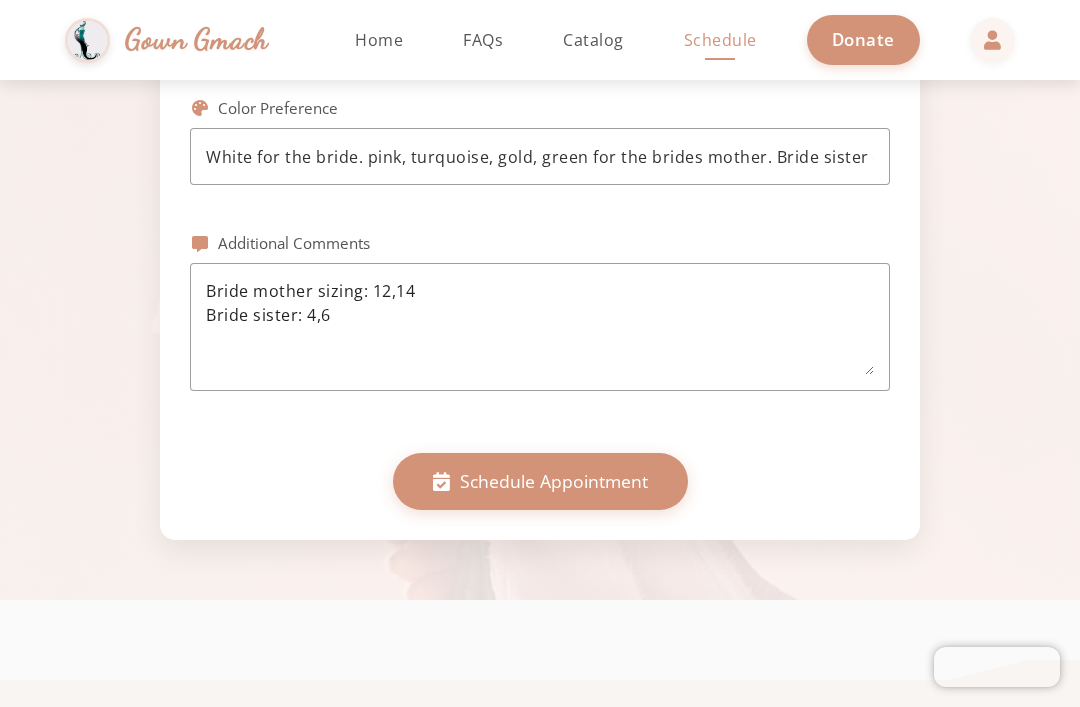 scroll, scrollTop: 64, scrollLeft: 0, axis: vertical 